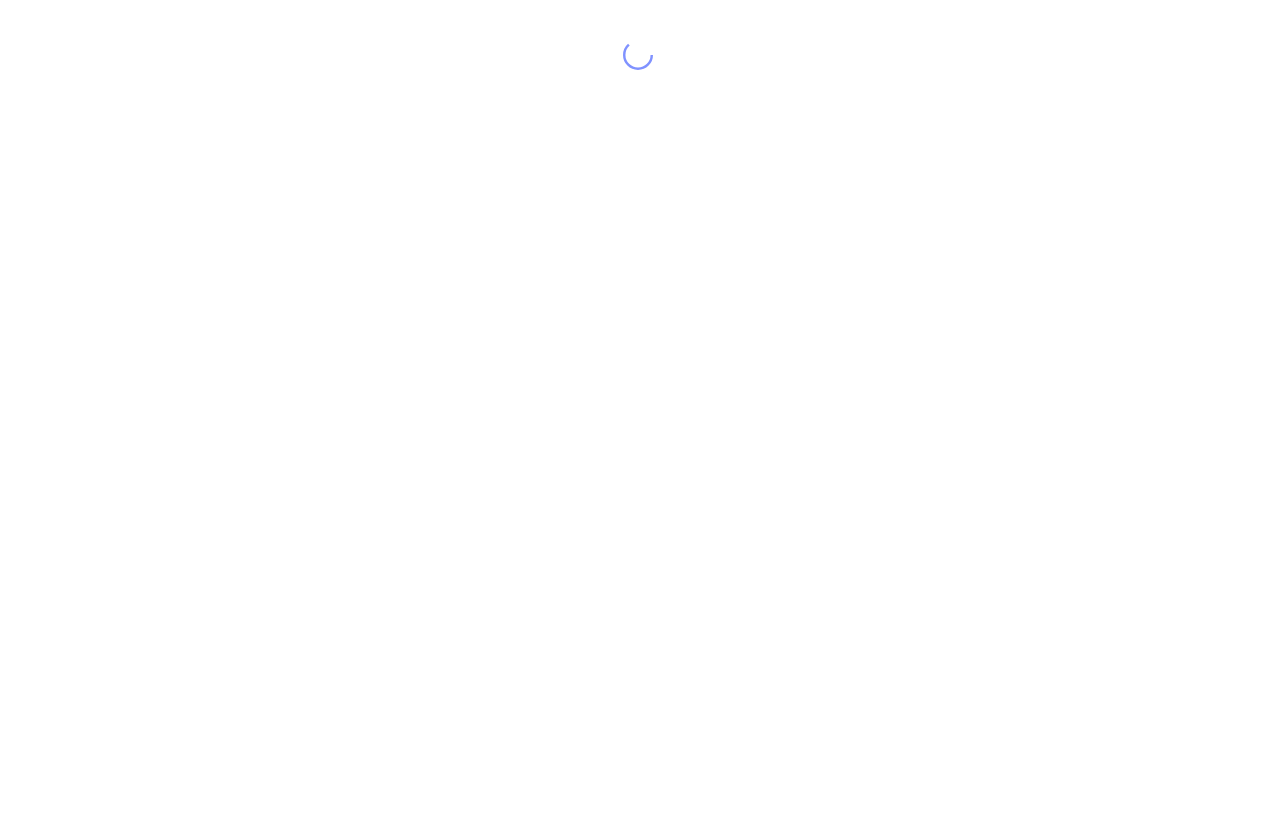 scroll, scrollTop: 0, scrollLeft: 0, axis: both 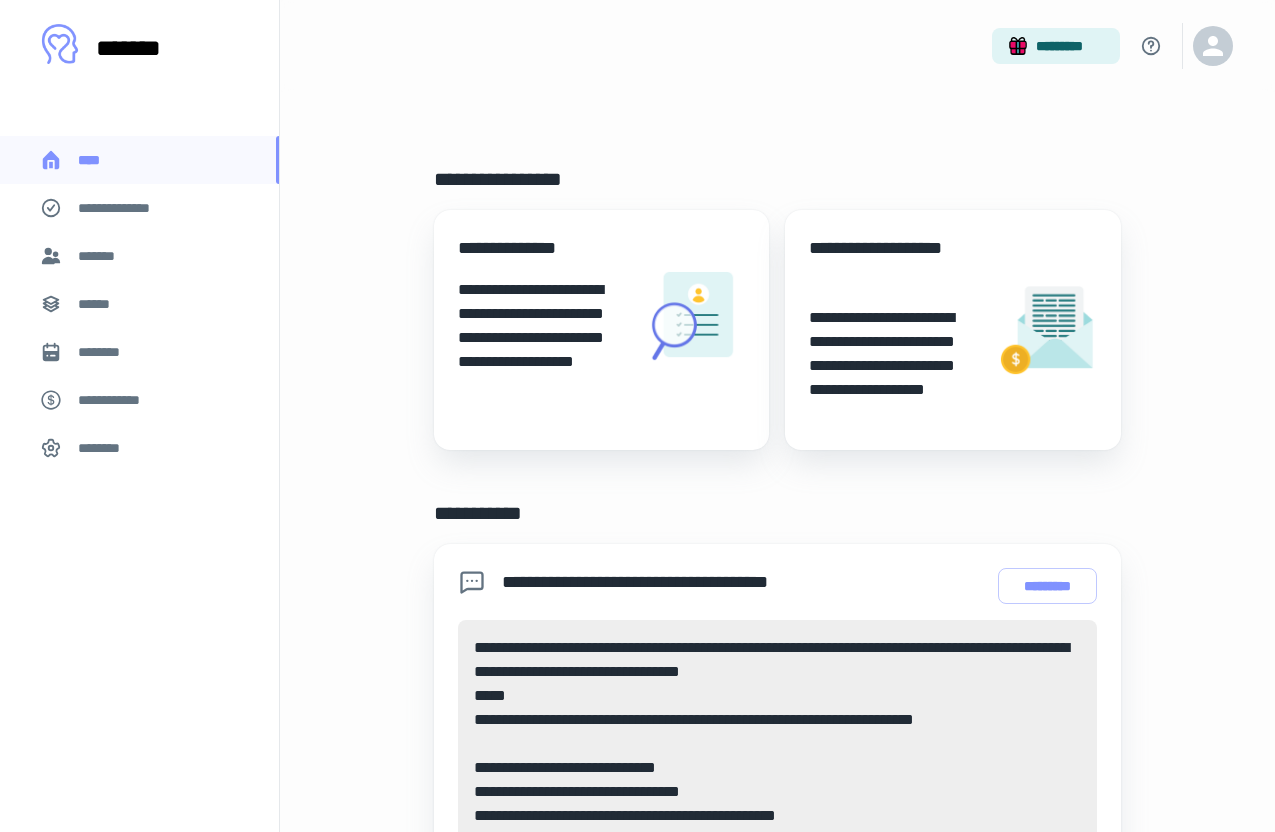 click on "*******" at bounding box center (139, 256) 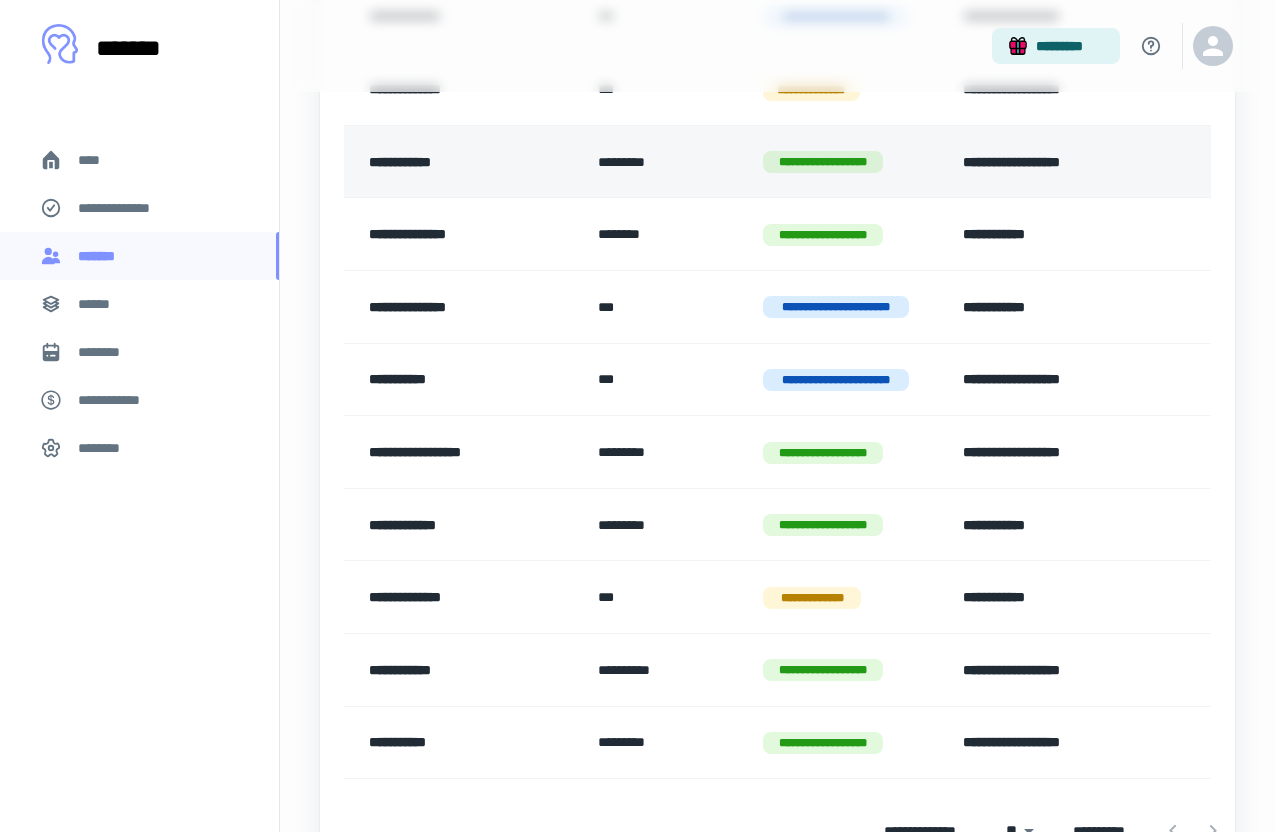 scroll, scrollTop: 462, scrollLeft: 0, axis: vertical 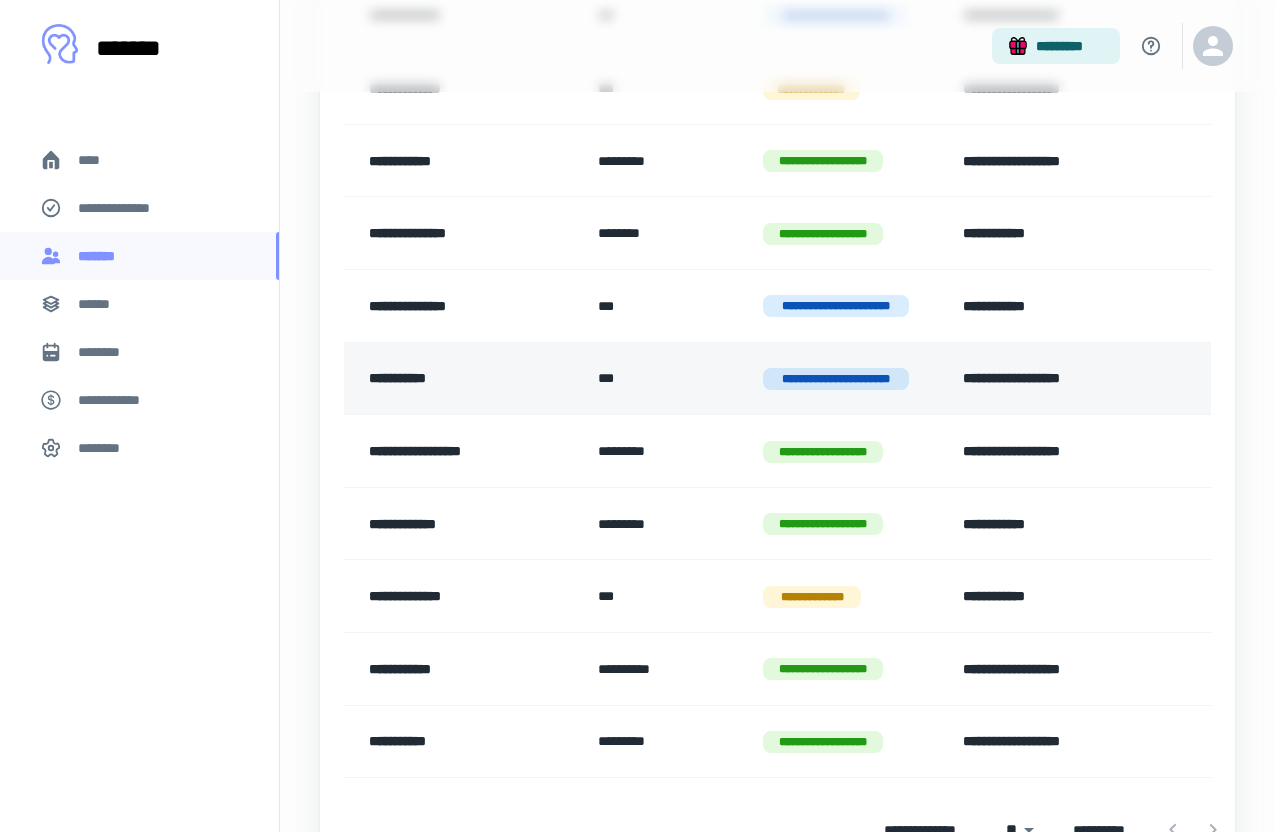click on "**********" at bounding box center [455, 379] 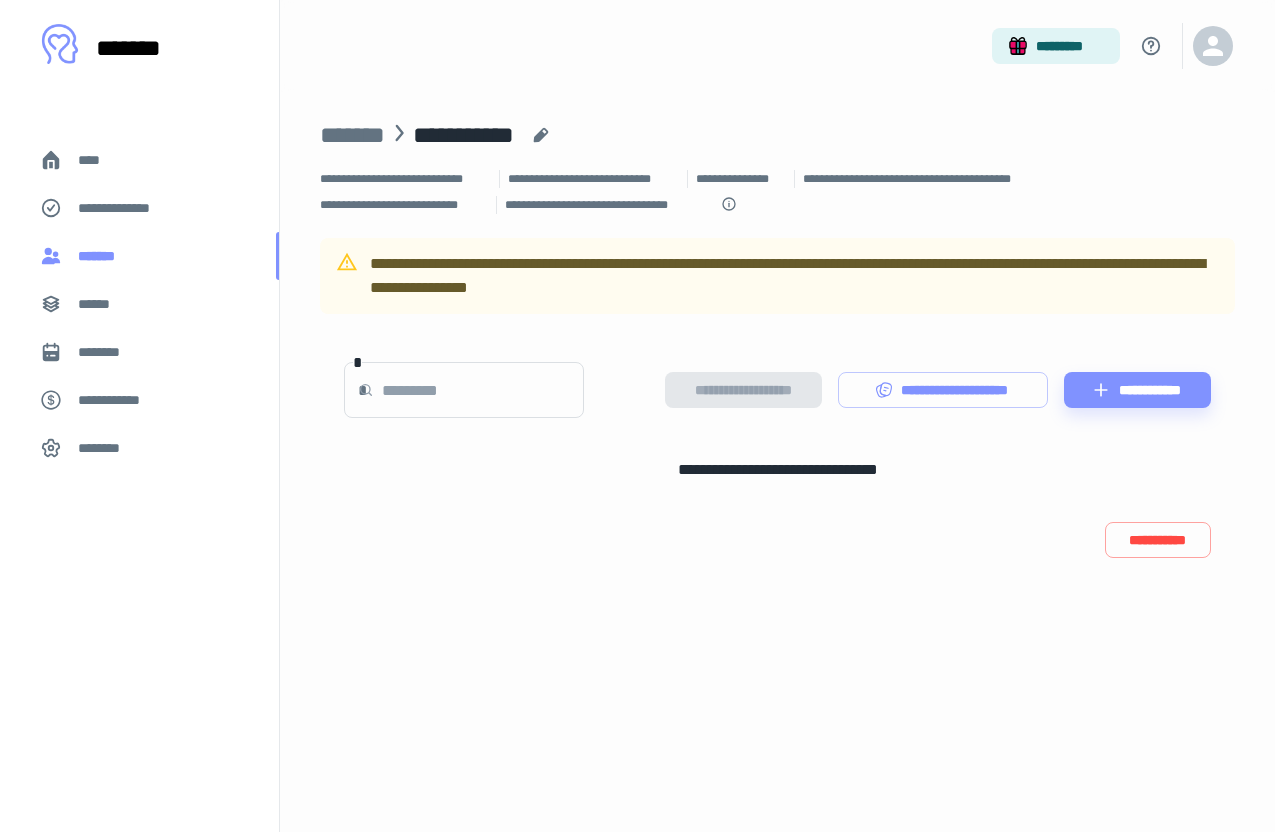 click on "*******" at bounding box center [101, 256] 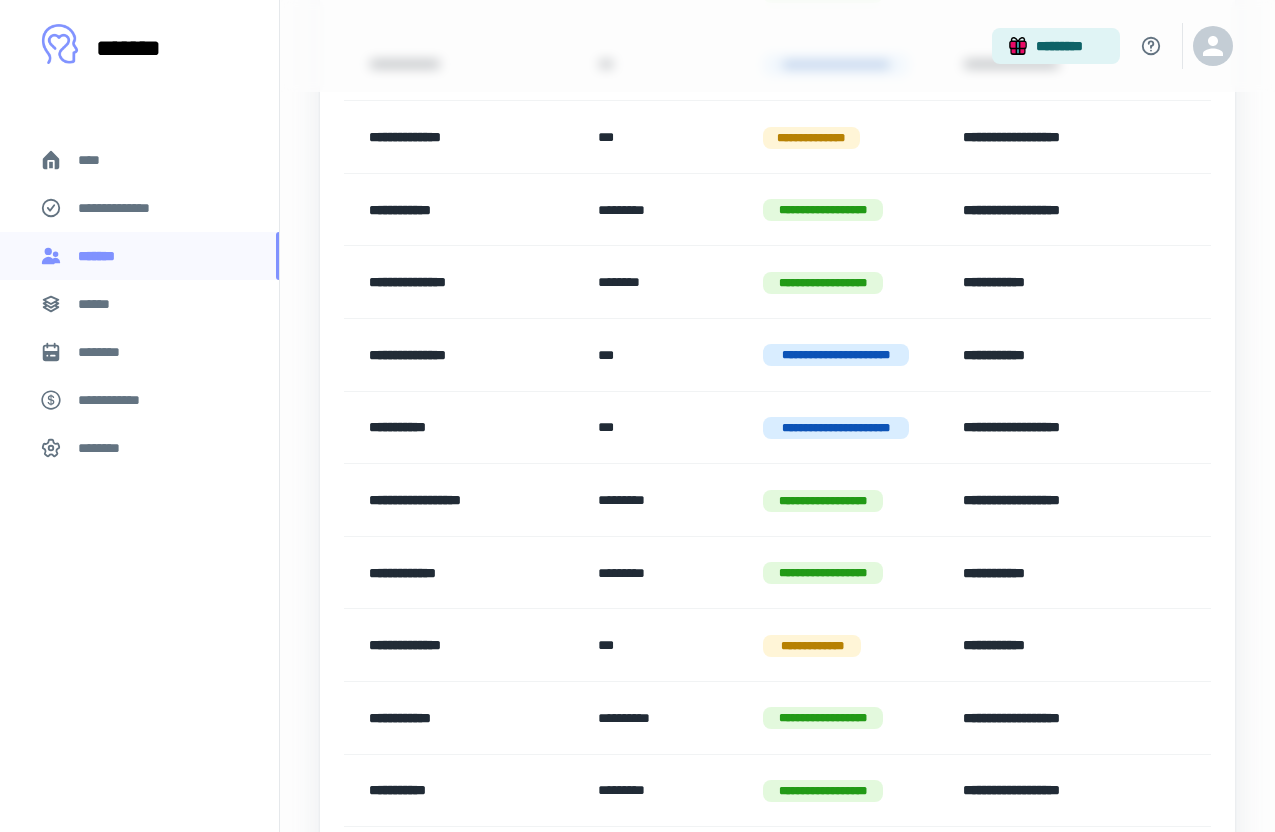 scroll, scrollTop: 417, scrollLeft: 0, axis: vertical 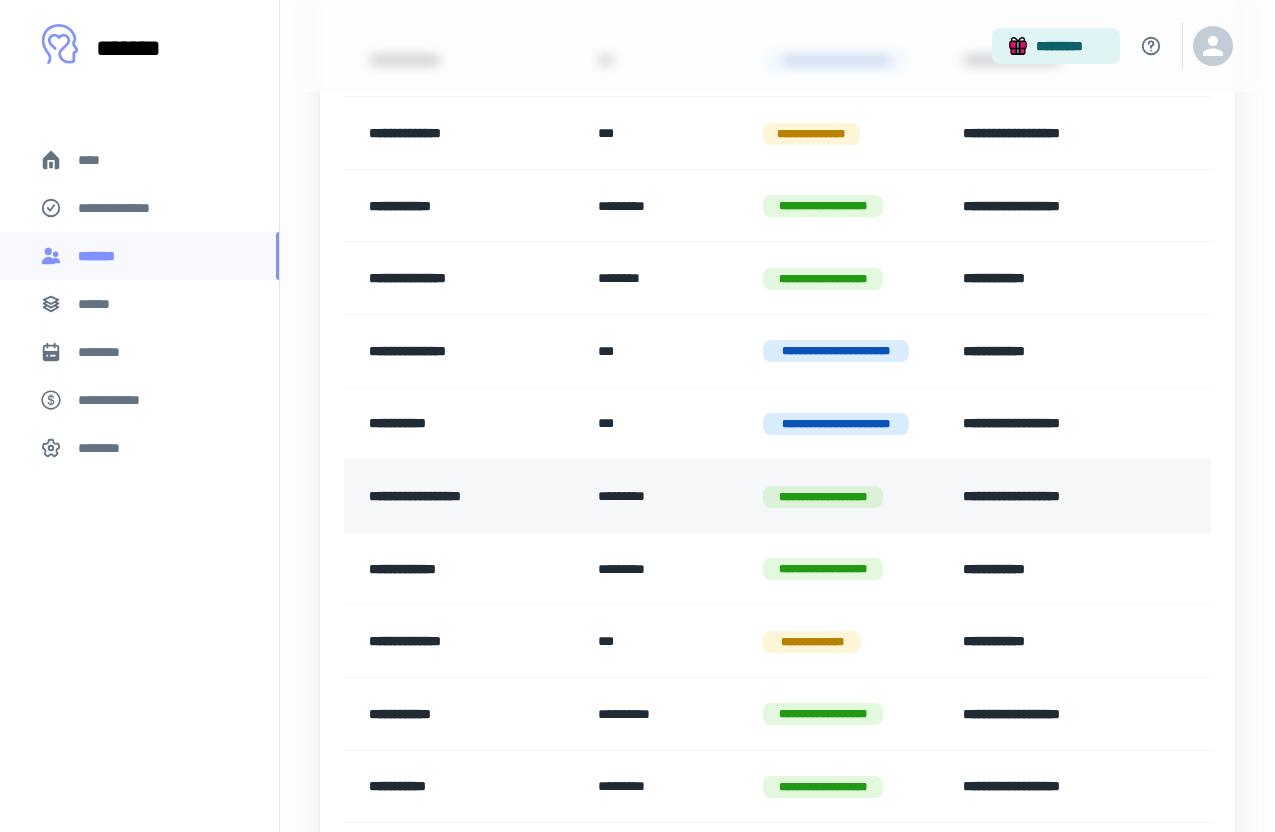 click on "**********" at bounding box center (455, 496) 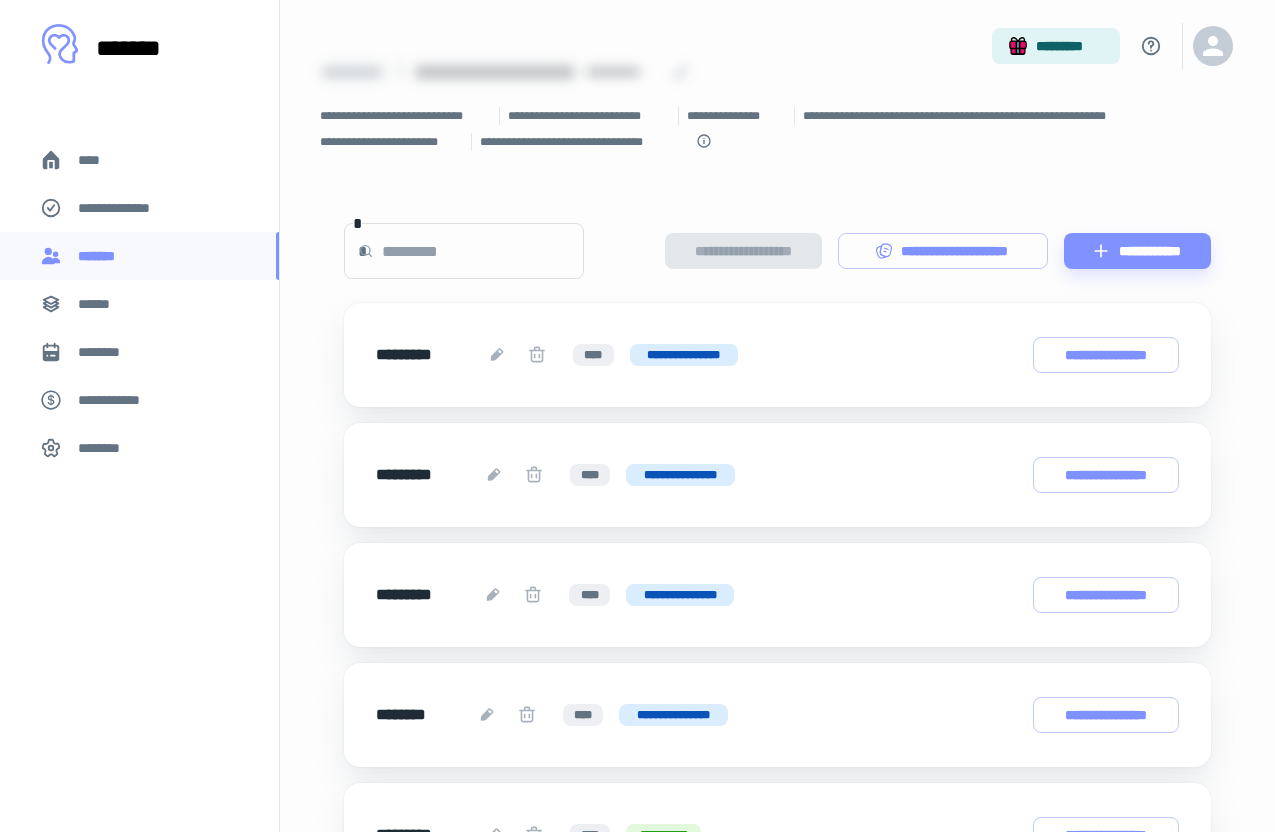 scroll, scrollTop: 58, scrollLeft: 0, axis: vertical 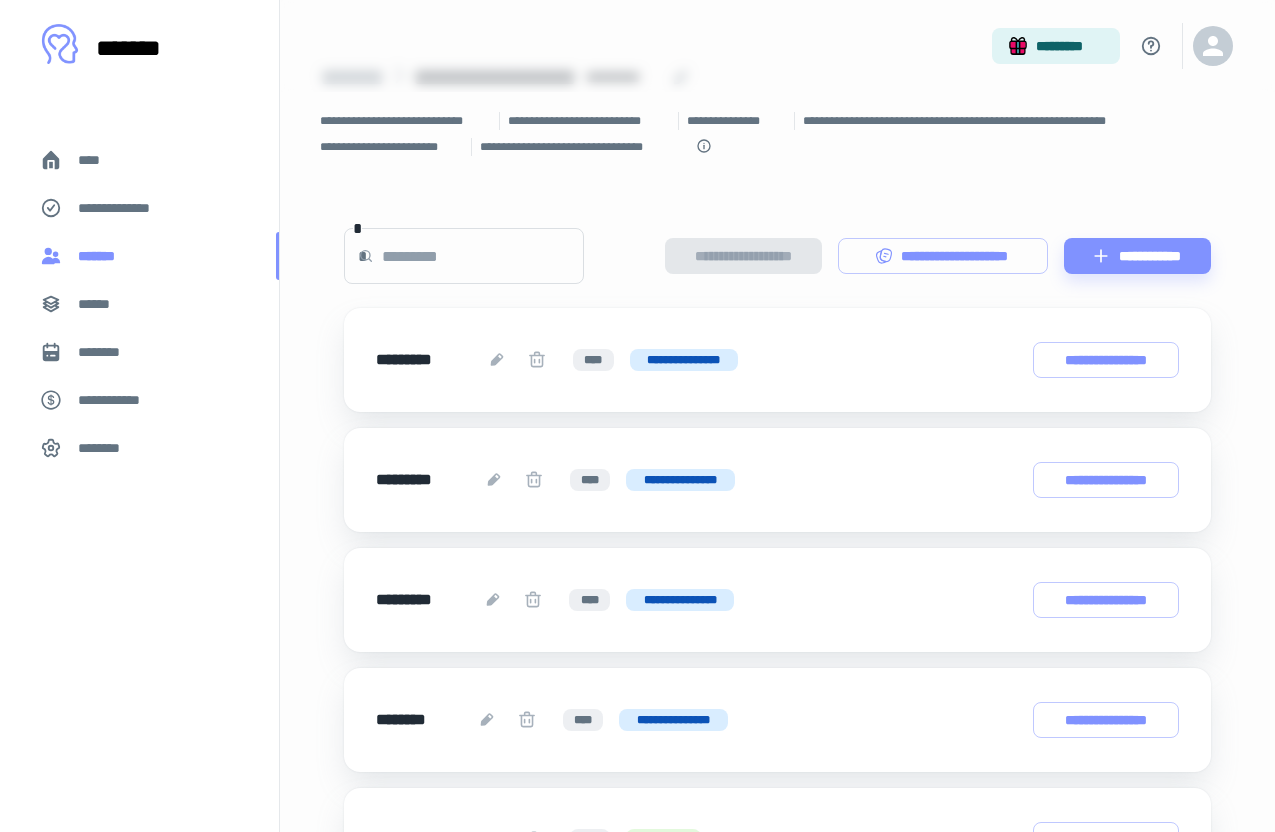 click on "*******" at bounding box center [101, 256] 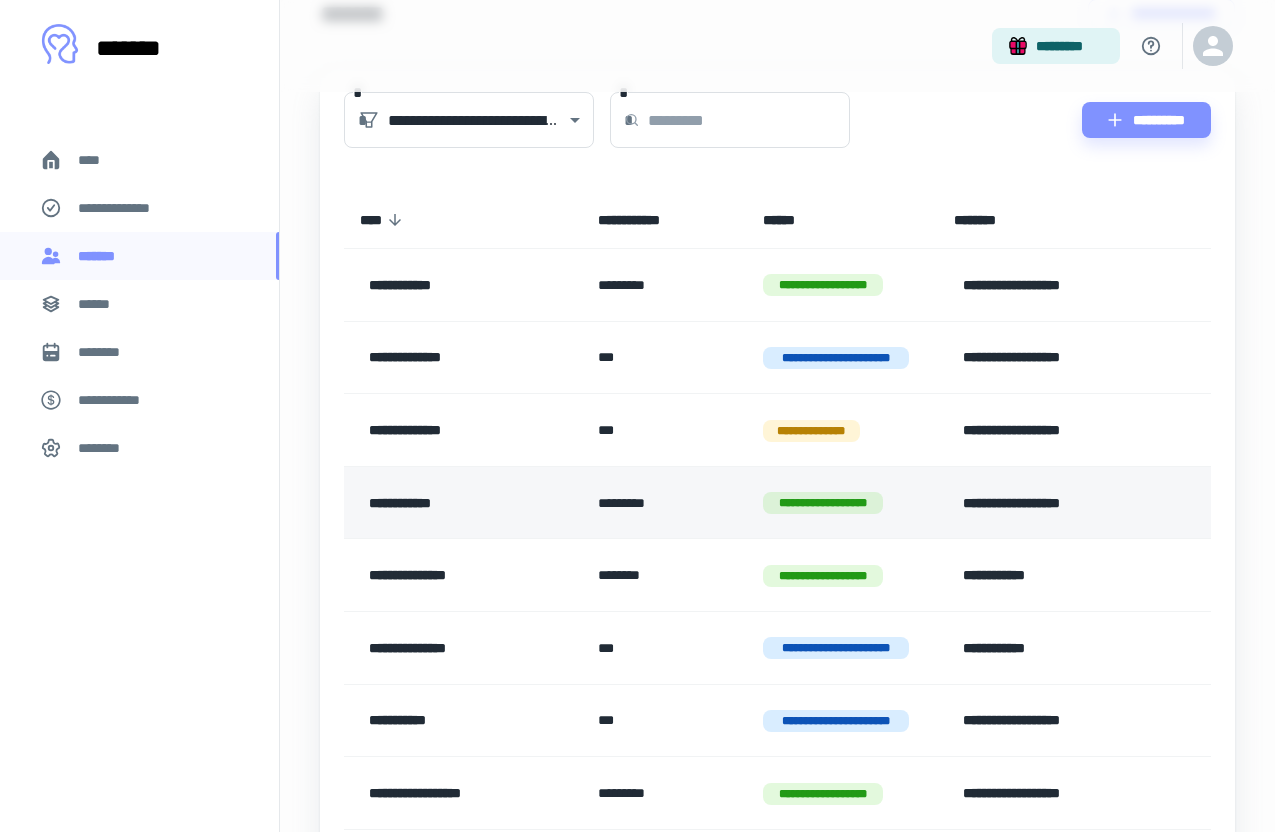 scroll, scrollTop: 144, scrollLeft: 0, axis: vertical 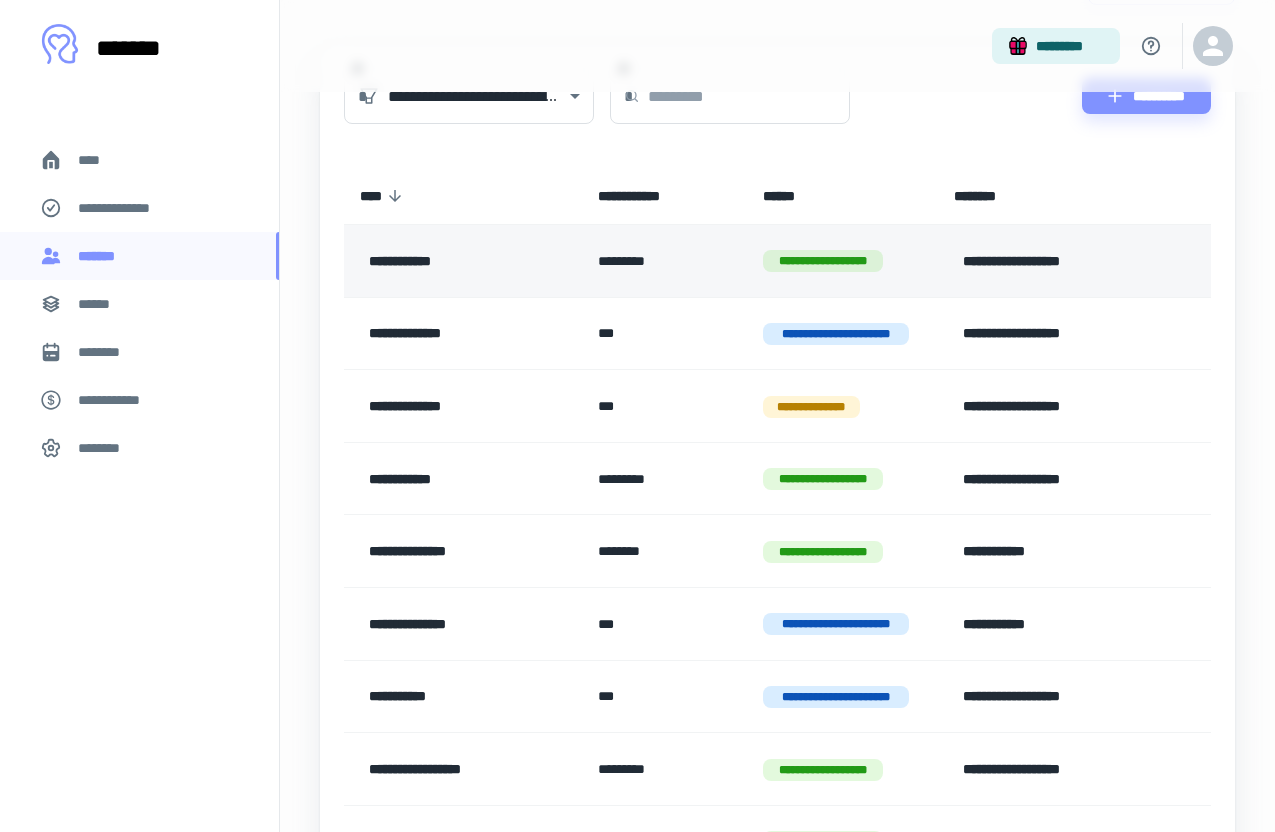 click on "**********" at bounding box center (455, 261) 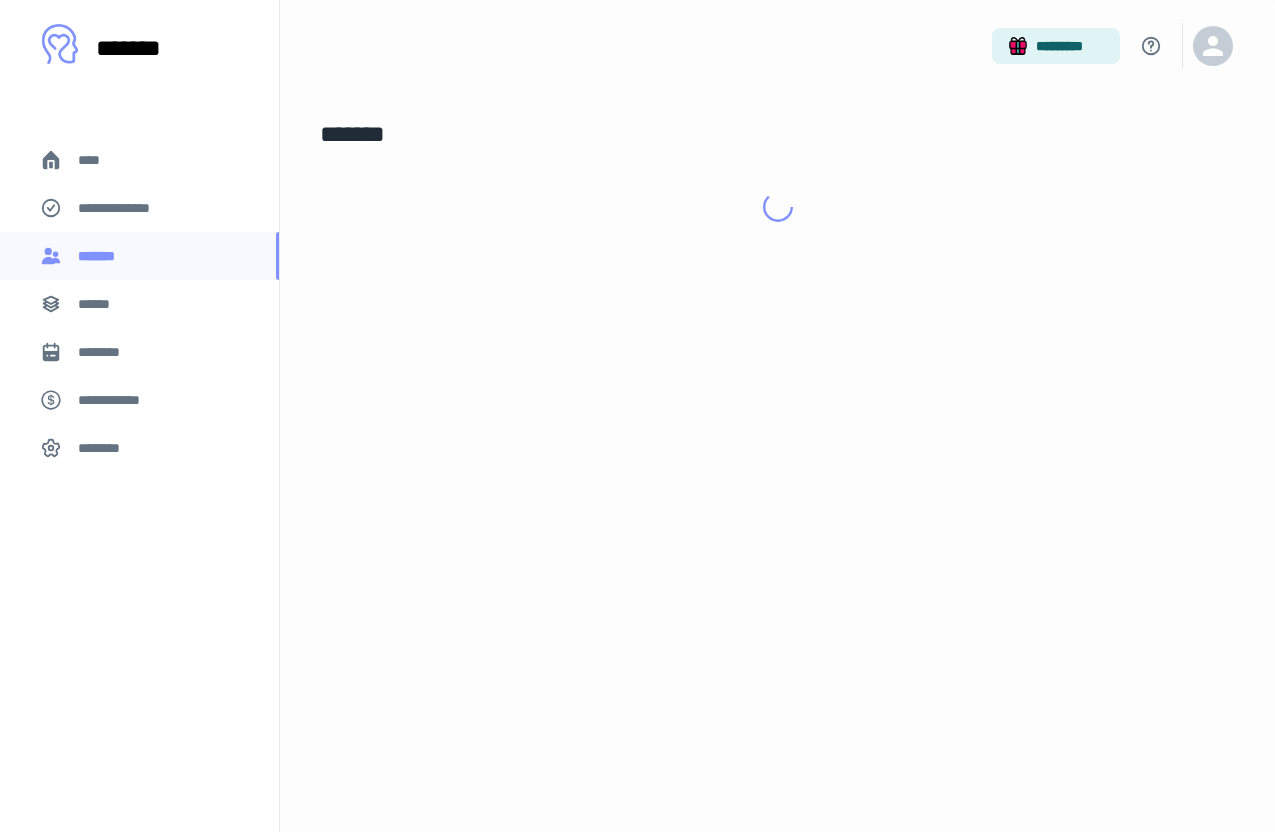 scroll, scrollTop: 0, scrollLeft: 0, axis: both 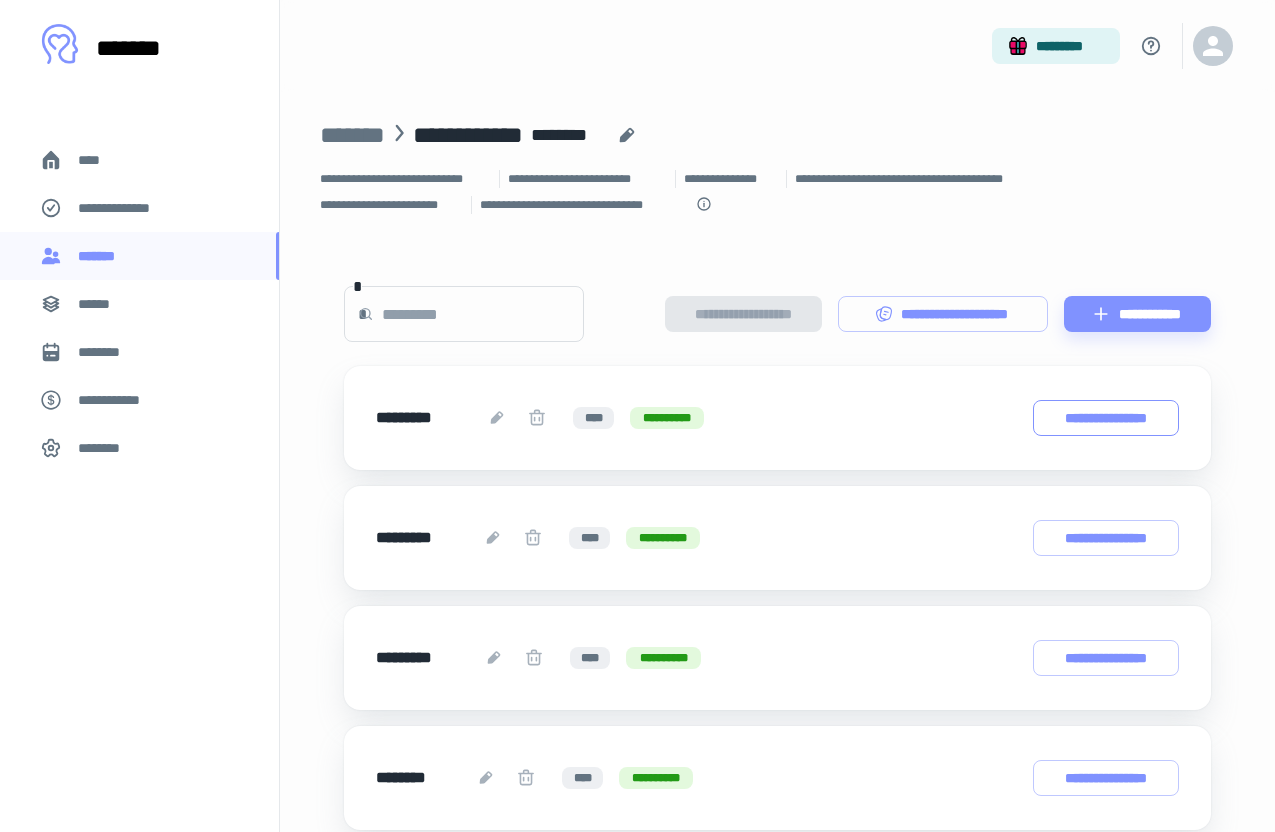 click on "**********" at bounding box center [1106, 418] 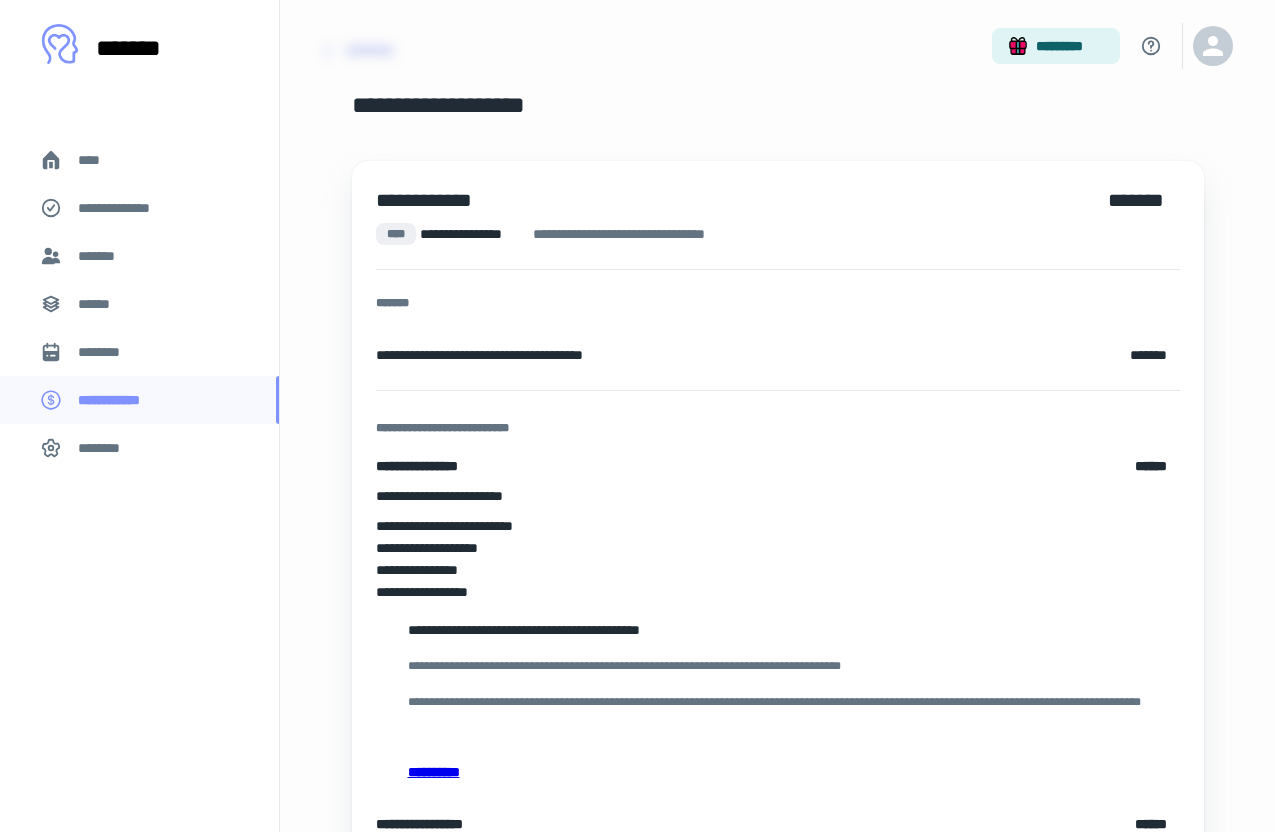 scroll, scrollTop: 0, scrollLeft: 0, axis: both 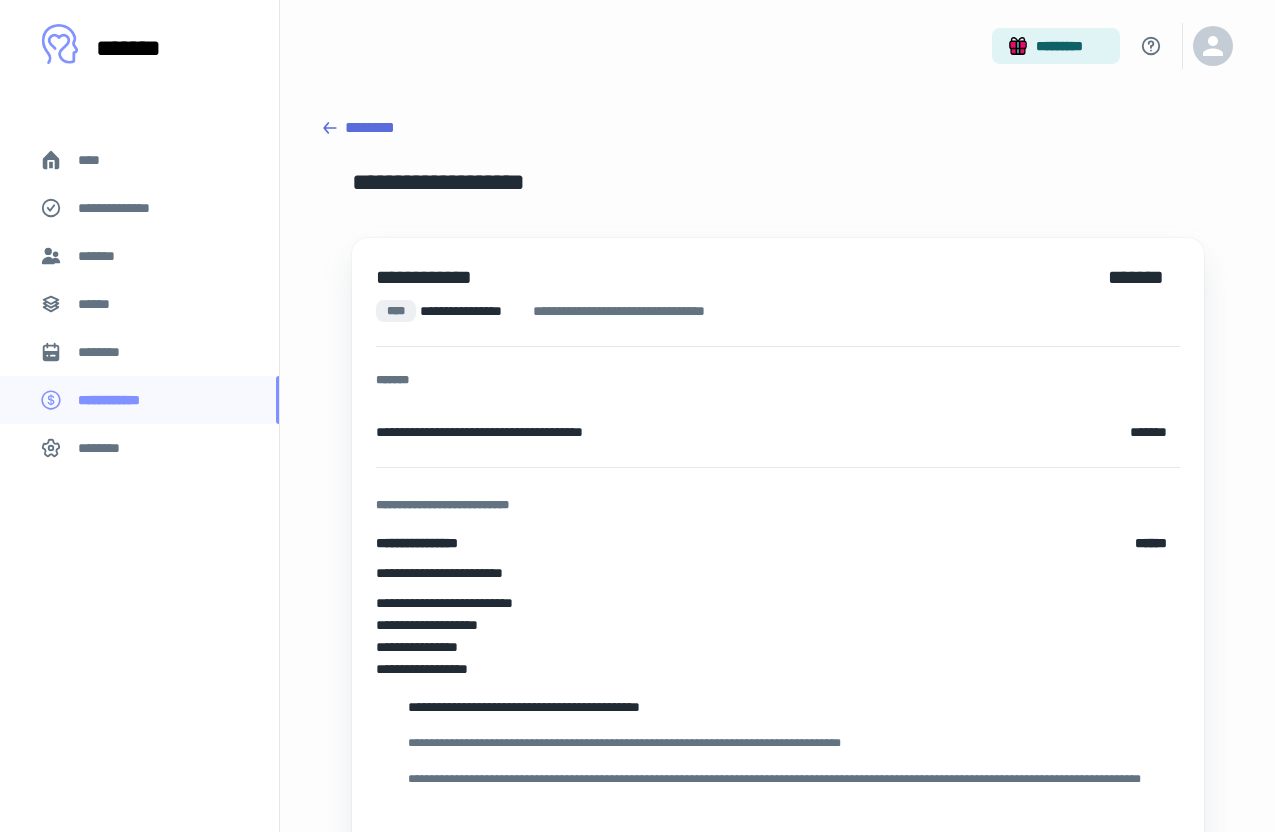 click on "********" at bounding box center (777, 128) 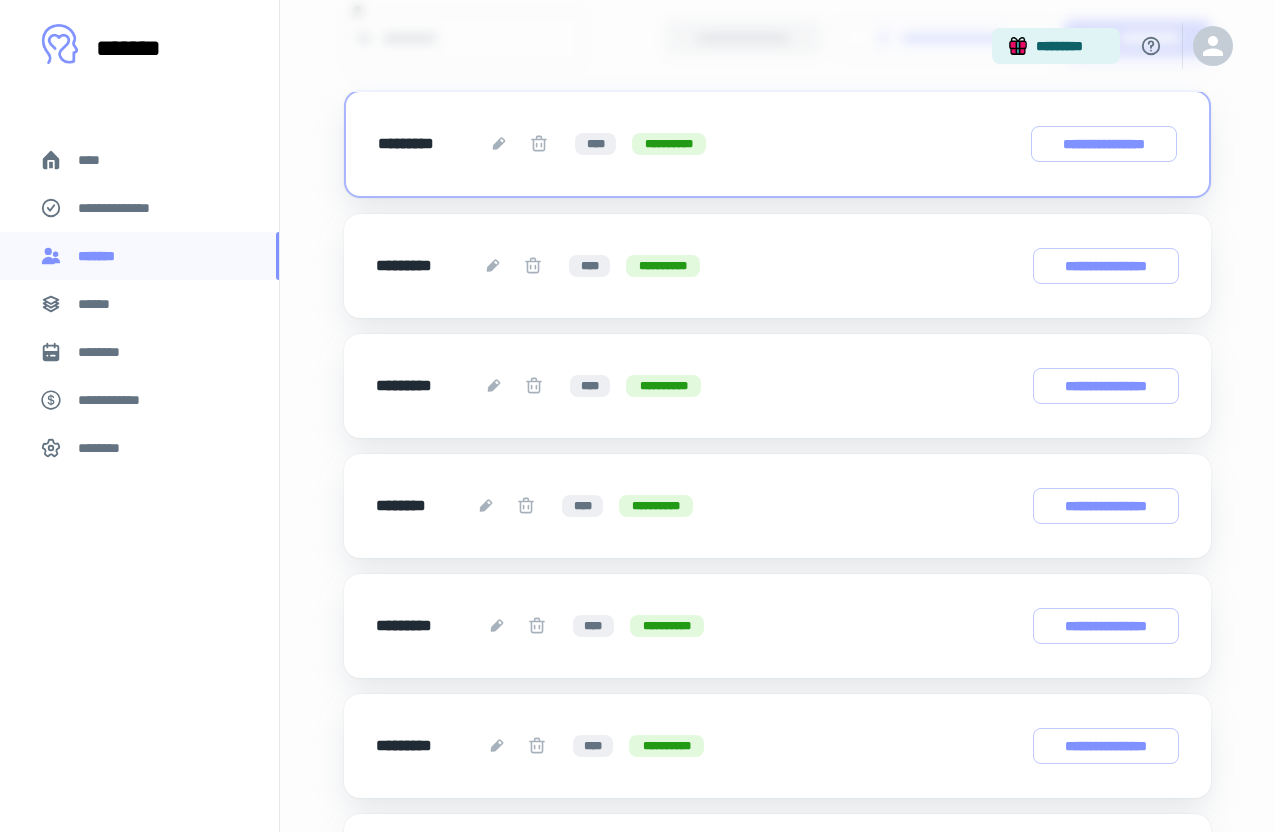 scroll, scrollTop: 278, scrollLeft: 0, axis: vertical 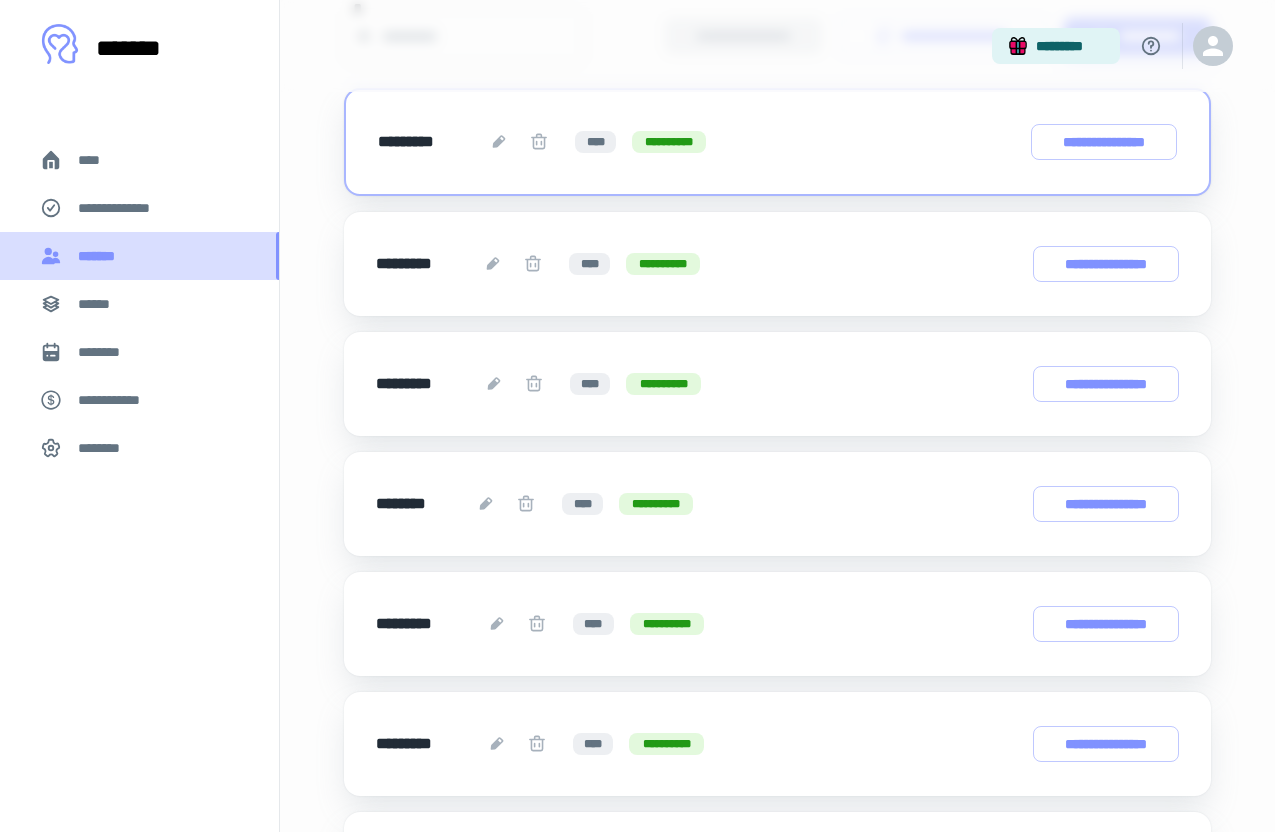 click on "*******" at bounding box center [139, 256] 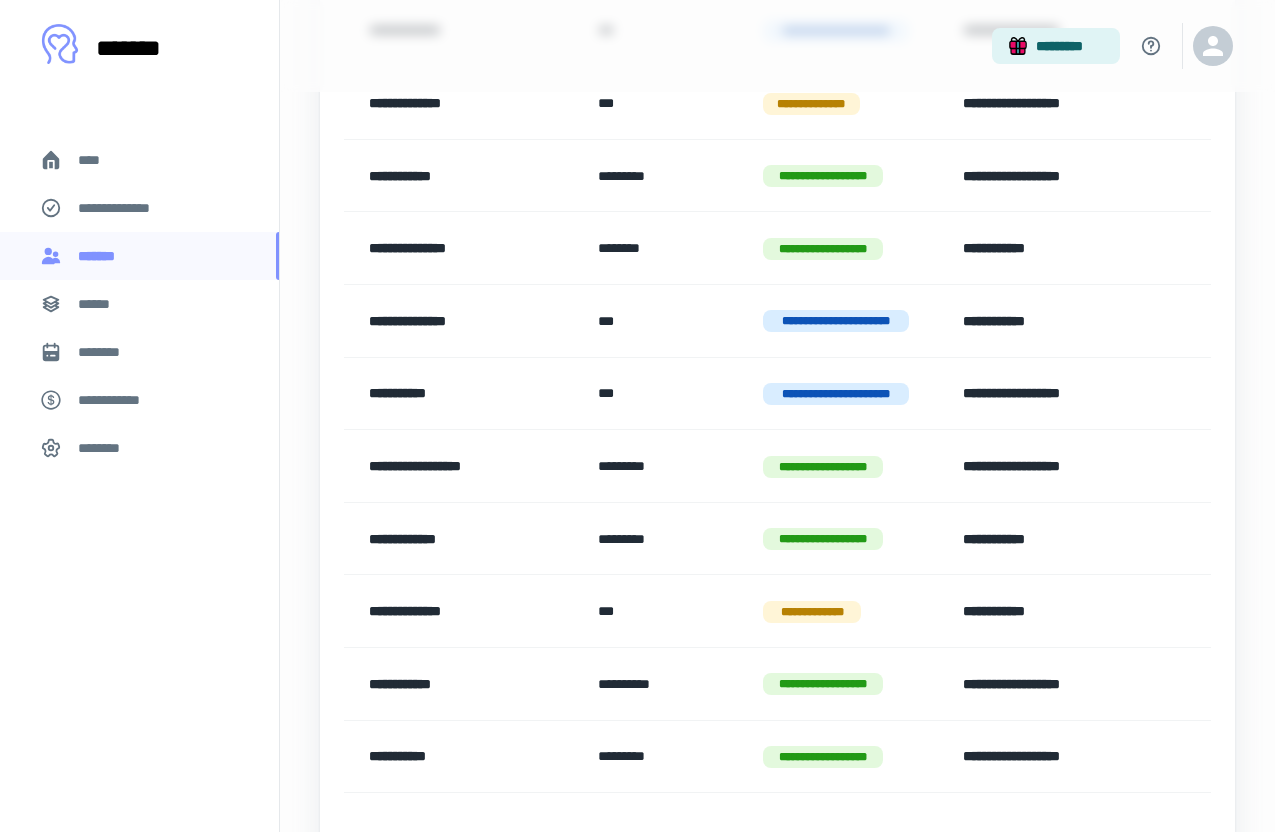 scroll, scrollTop: 456, scrollLeft: 0, axis: vertical 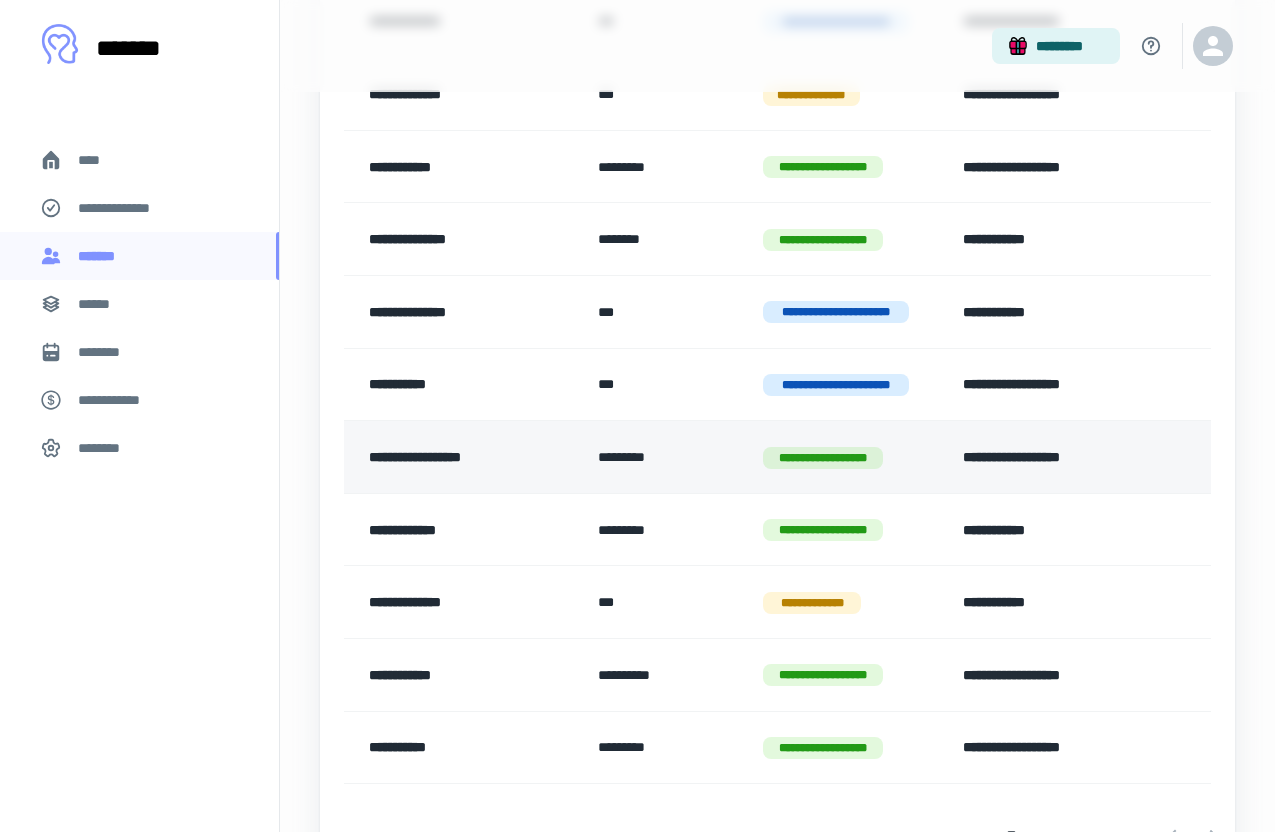 click on "**********" at bounding box center (455, 457) 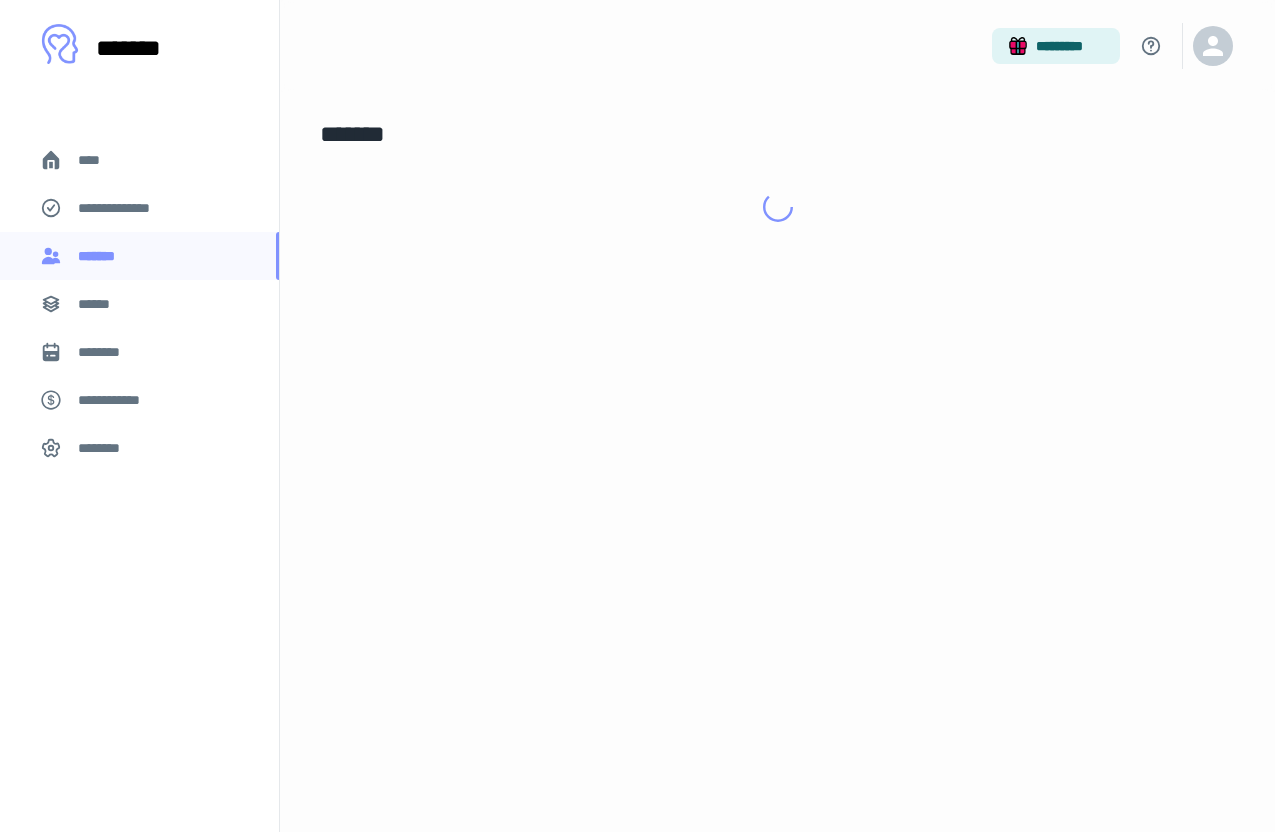 scroll, scrollTop: 0, scrollLeft: 0, axis: both 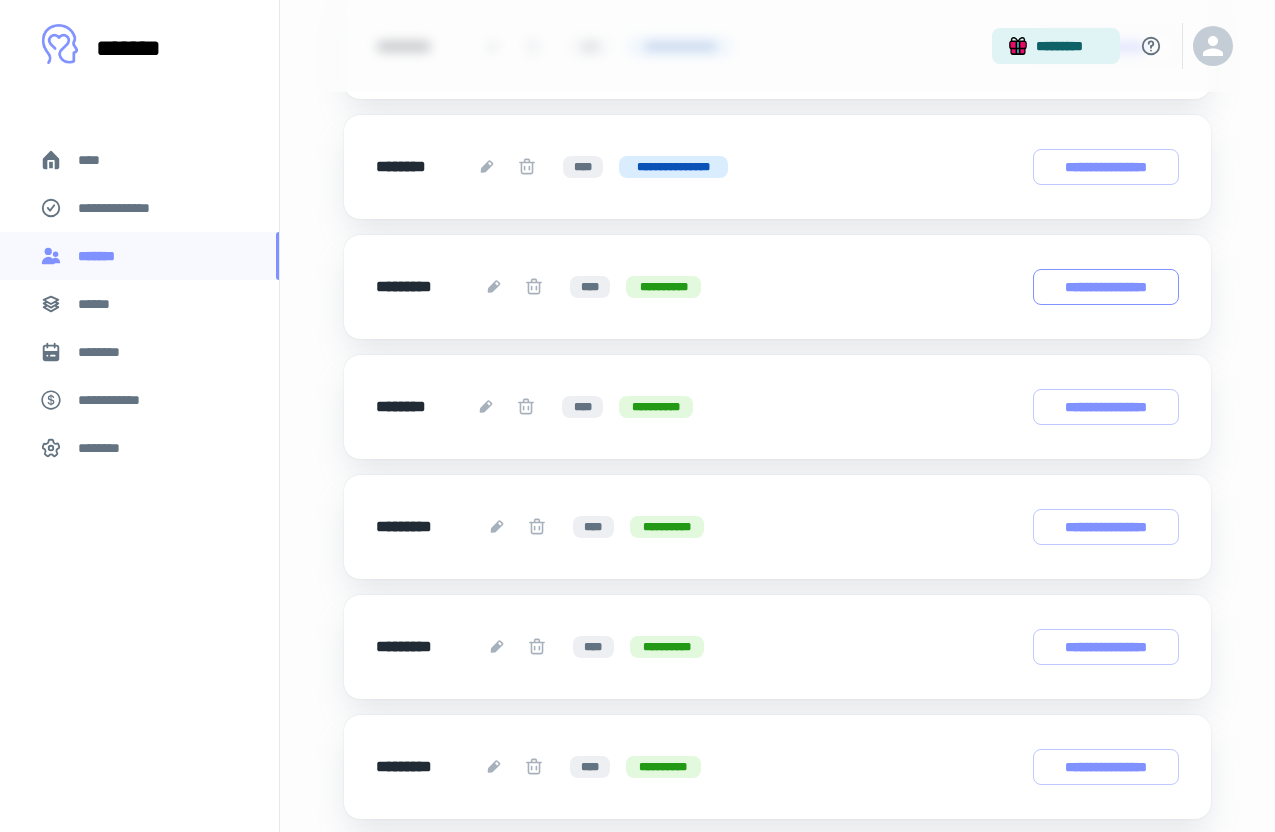 click on "**********" at bounding box center [1106, 287] 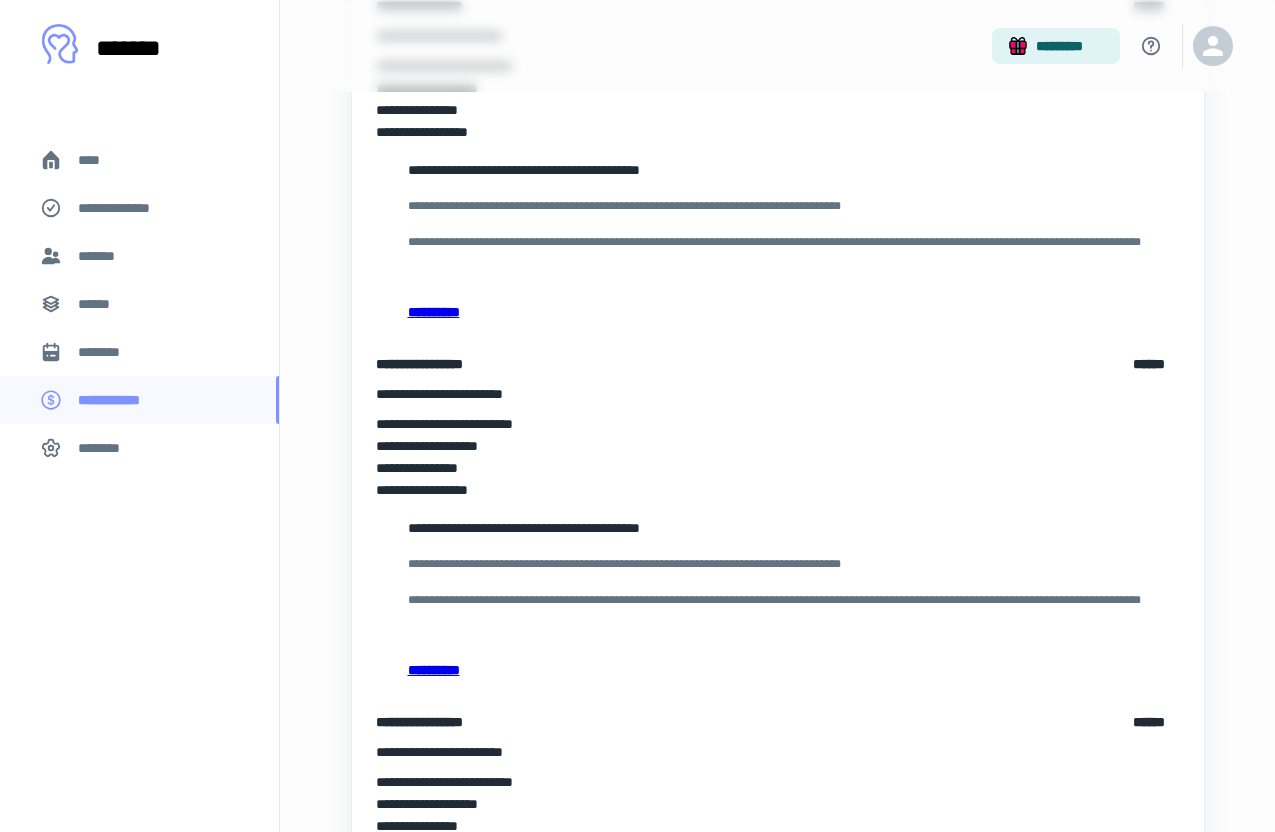 scroll, scrollTop: 0, scrollLeft: 0, axis: both 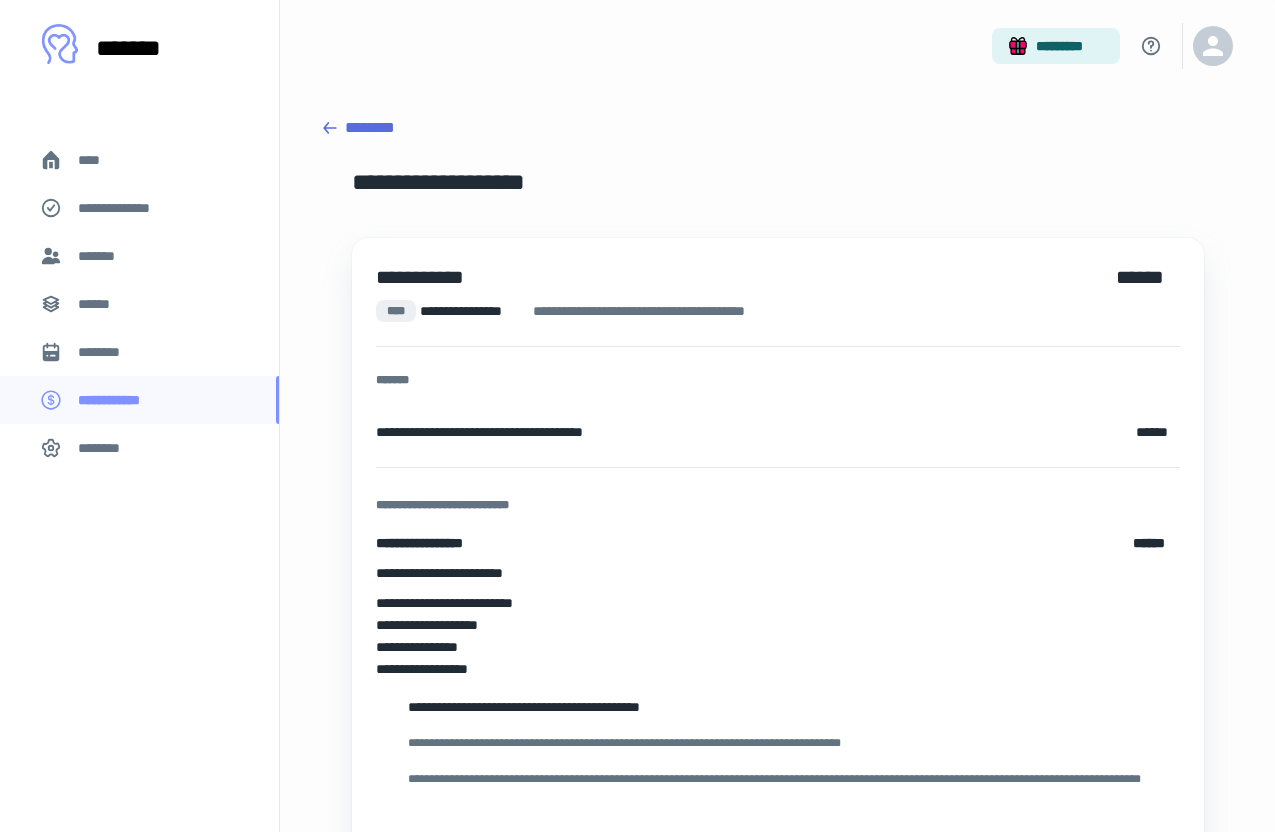 click on "********" at bounding box center (777, 128) 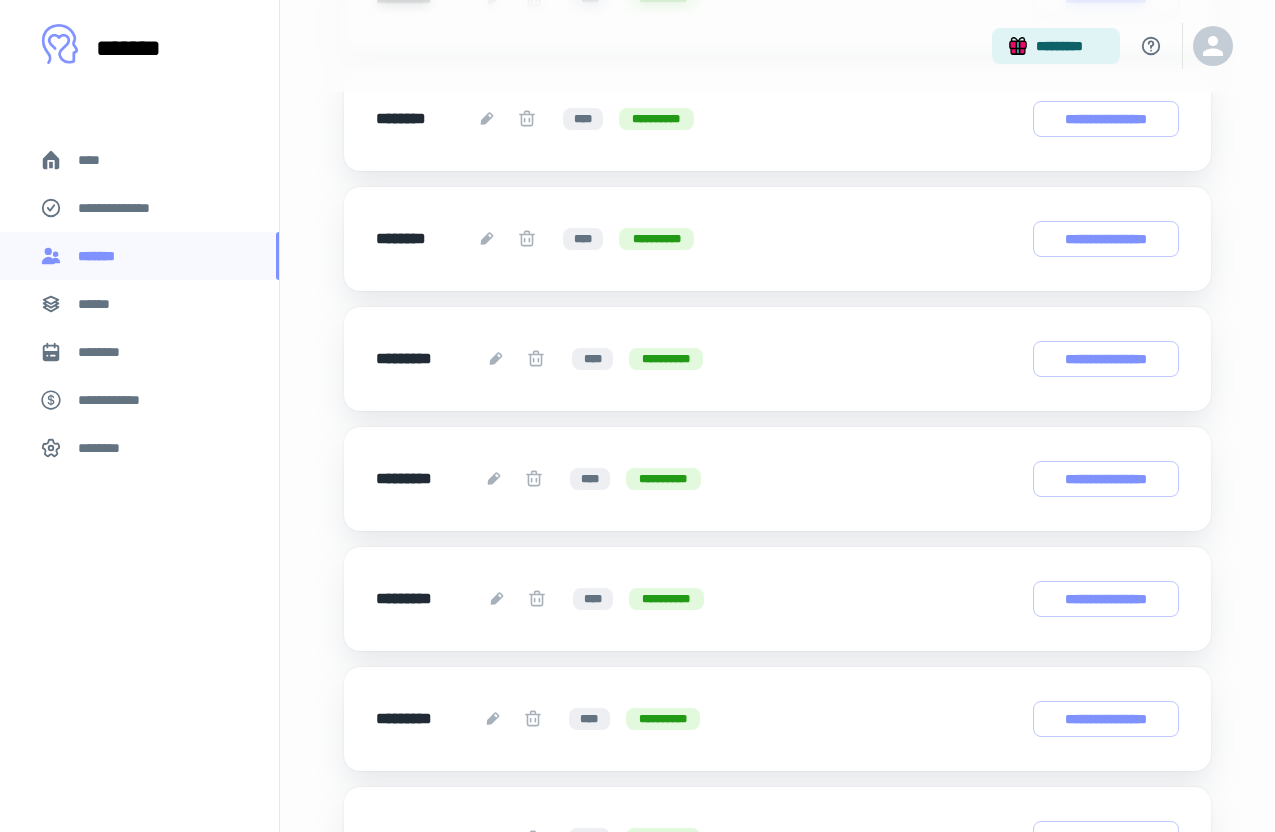 scroll, scrollTop: 0, scrollLeft: 0, axis: both 